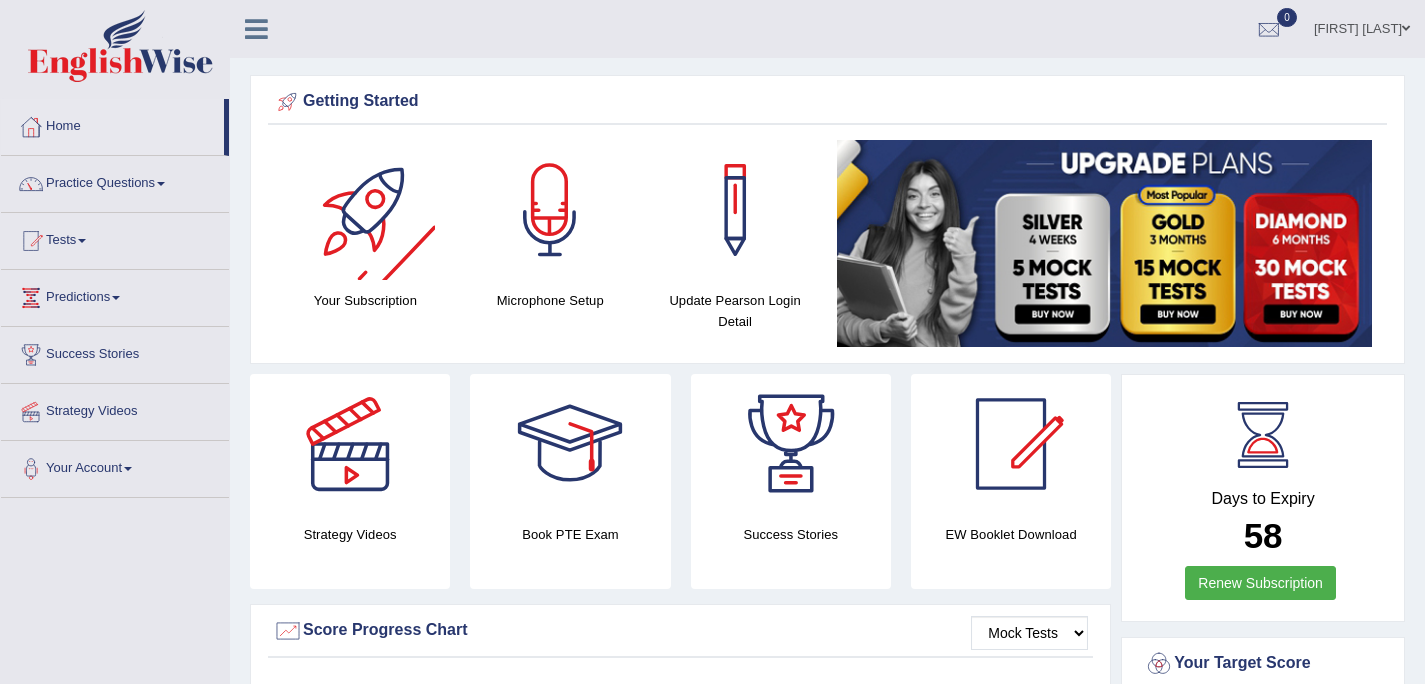 scroll, scrollTop: 0, scrollLeft: 0, axis: both 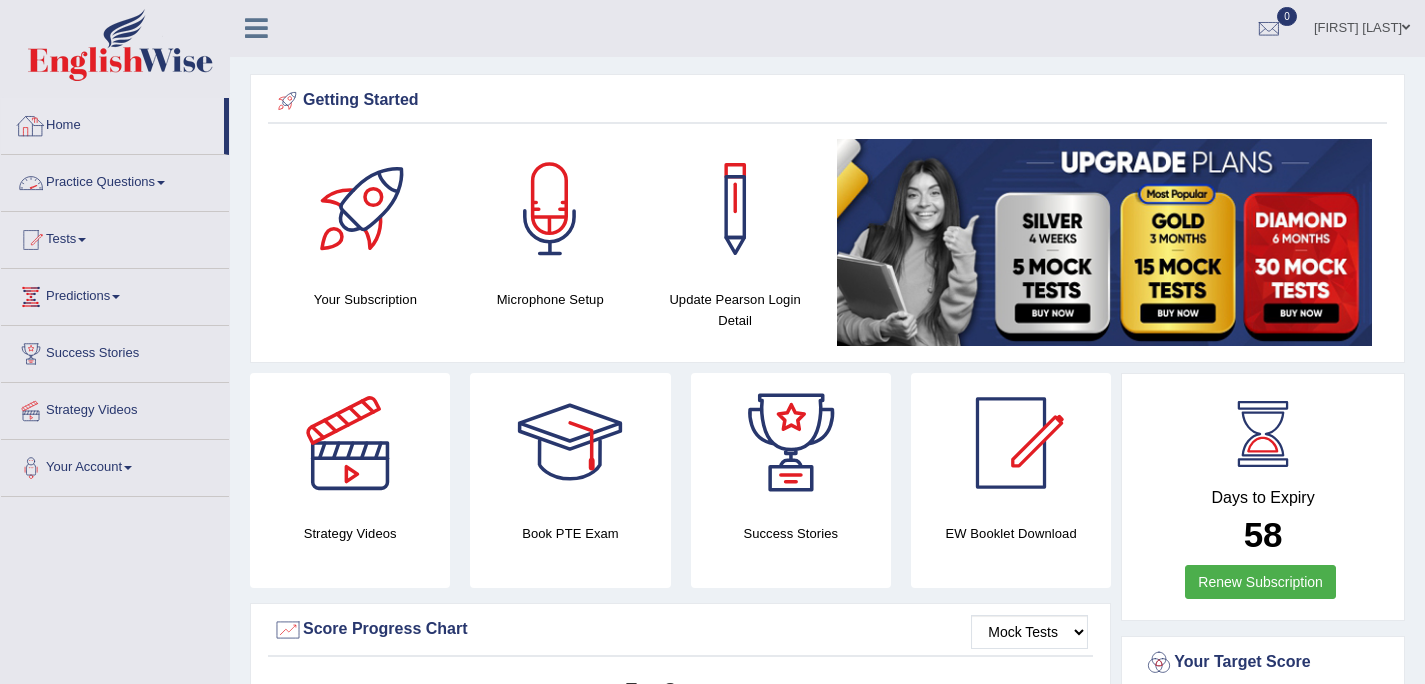click on "Practice Questions" at bounding box center (115, 180) 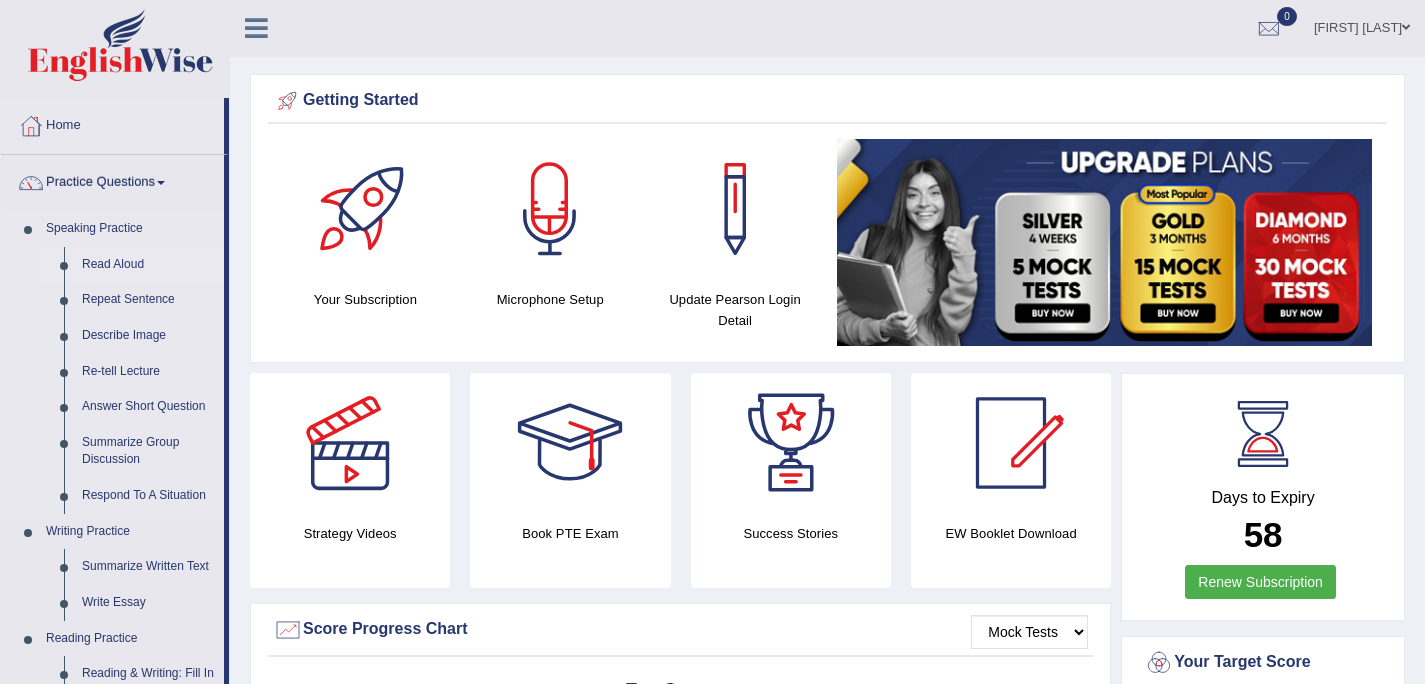 click on "Read Aloud" at bounding box center (148, 265) 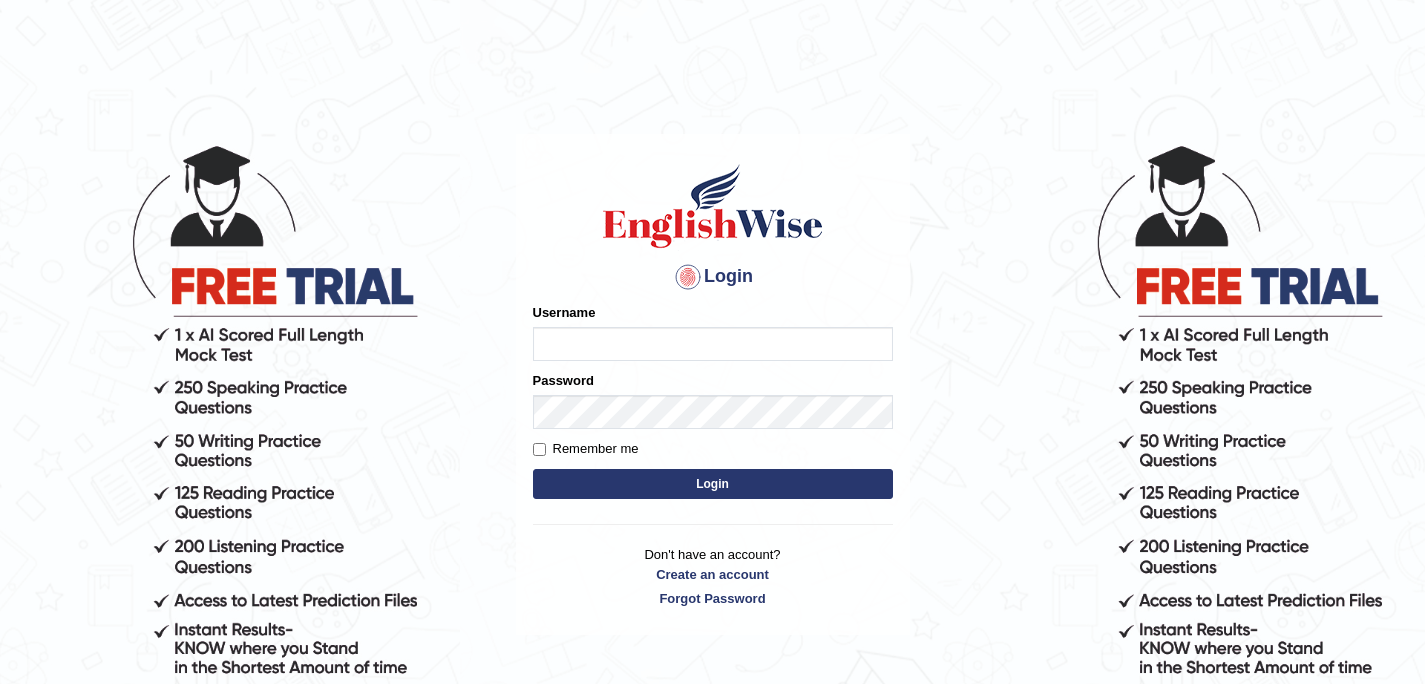 scroll, scrollTop: 0, scrollLeft: 0, axis: both 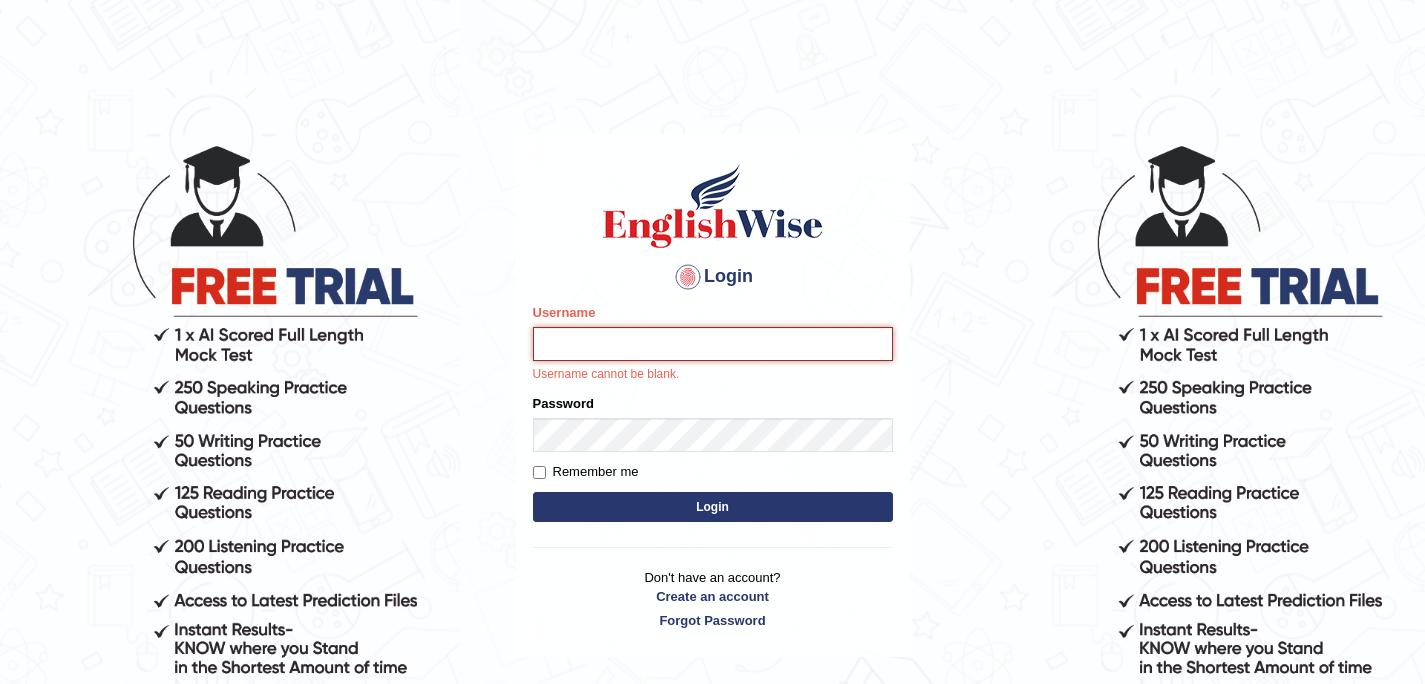 type on "souvikdasmahapatra" 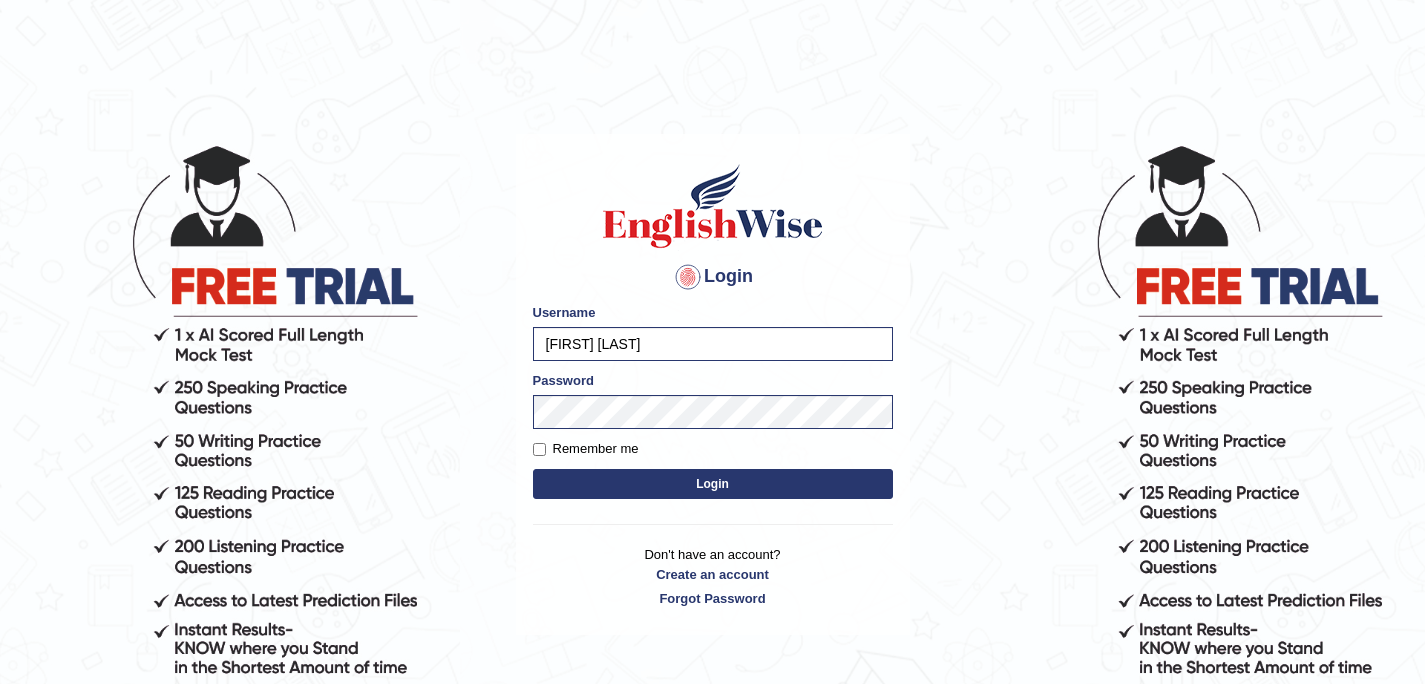 click on "Login" at bounding box center [713, 484] 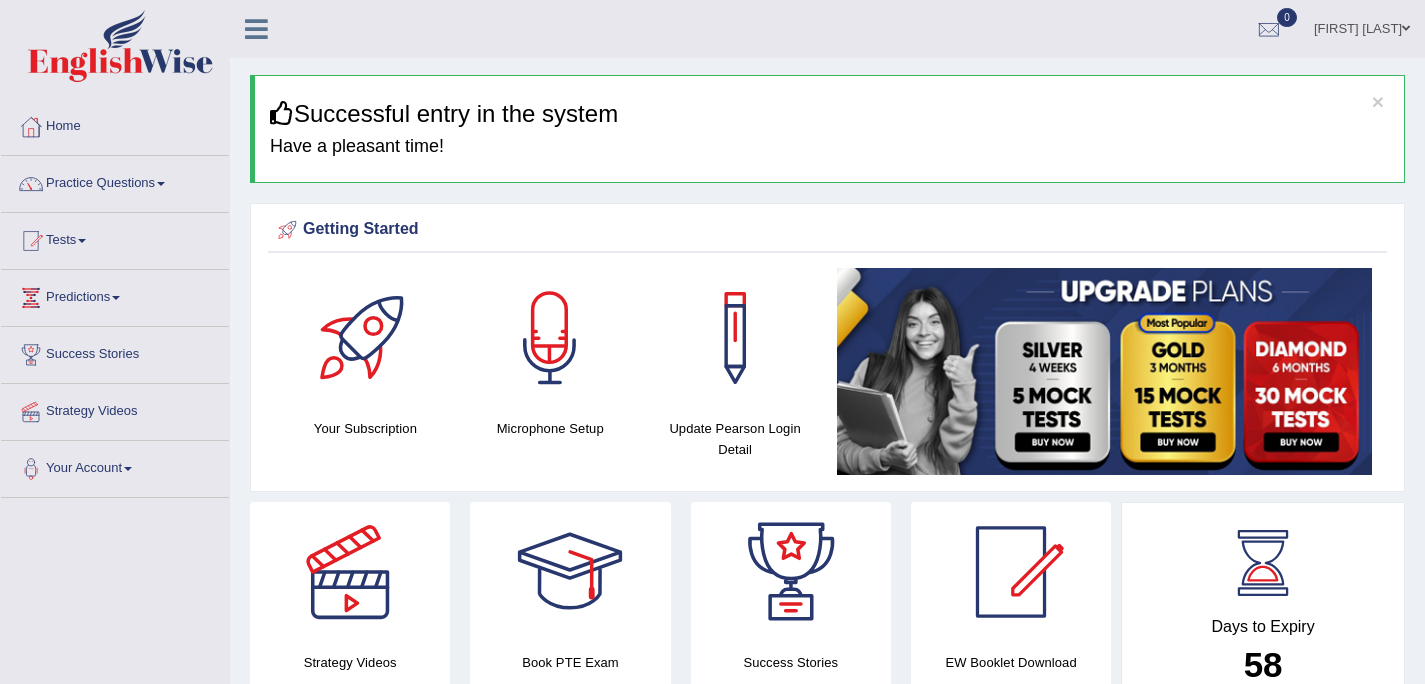scroll, scrollTop: 0, scrollLeft: 0, axis: both 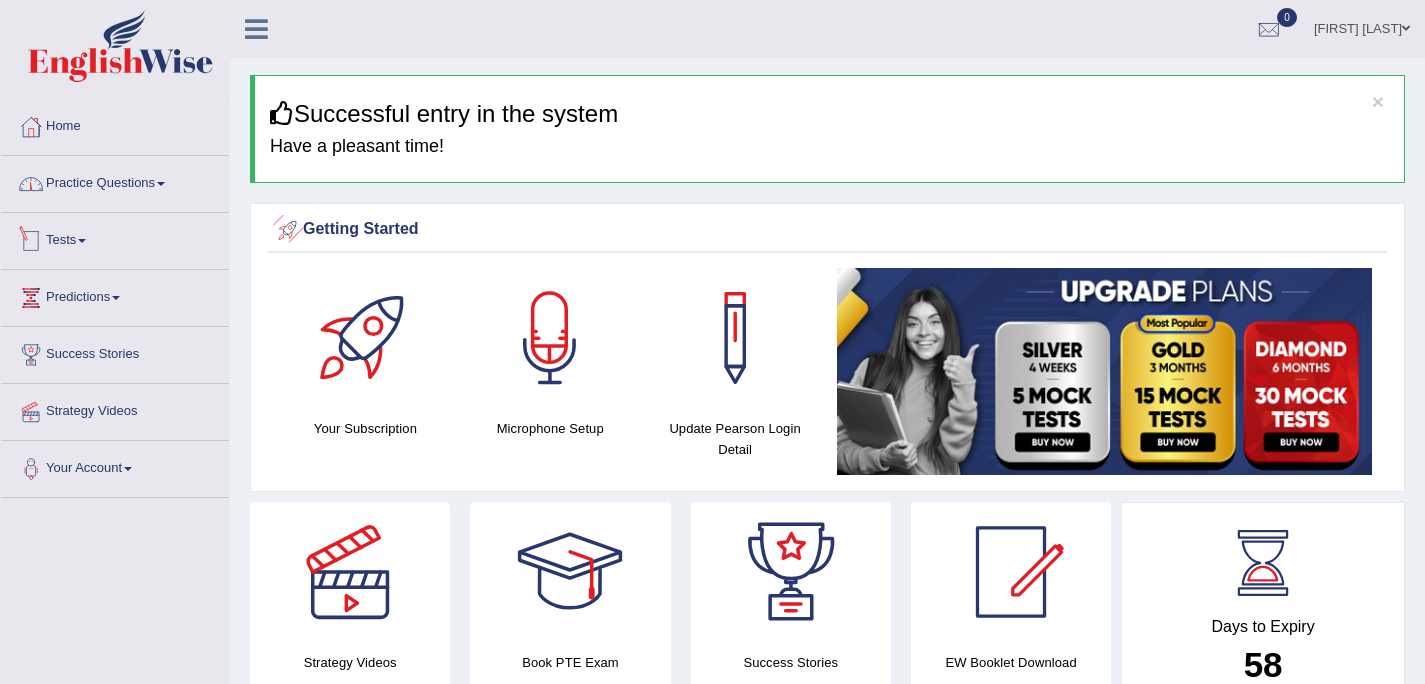 click on "Practice Questions" at bounding box center (115, 181) 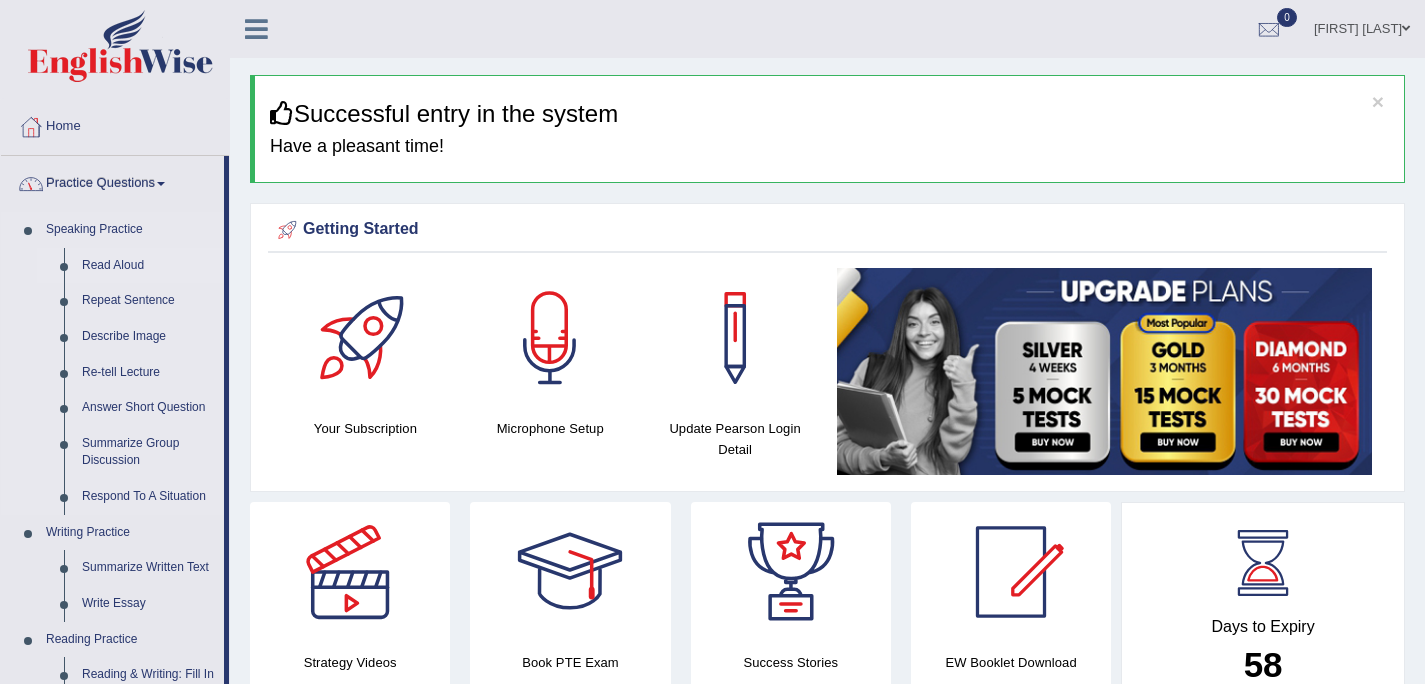 click on "Read Aloud" at bounding box center (148, 266) 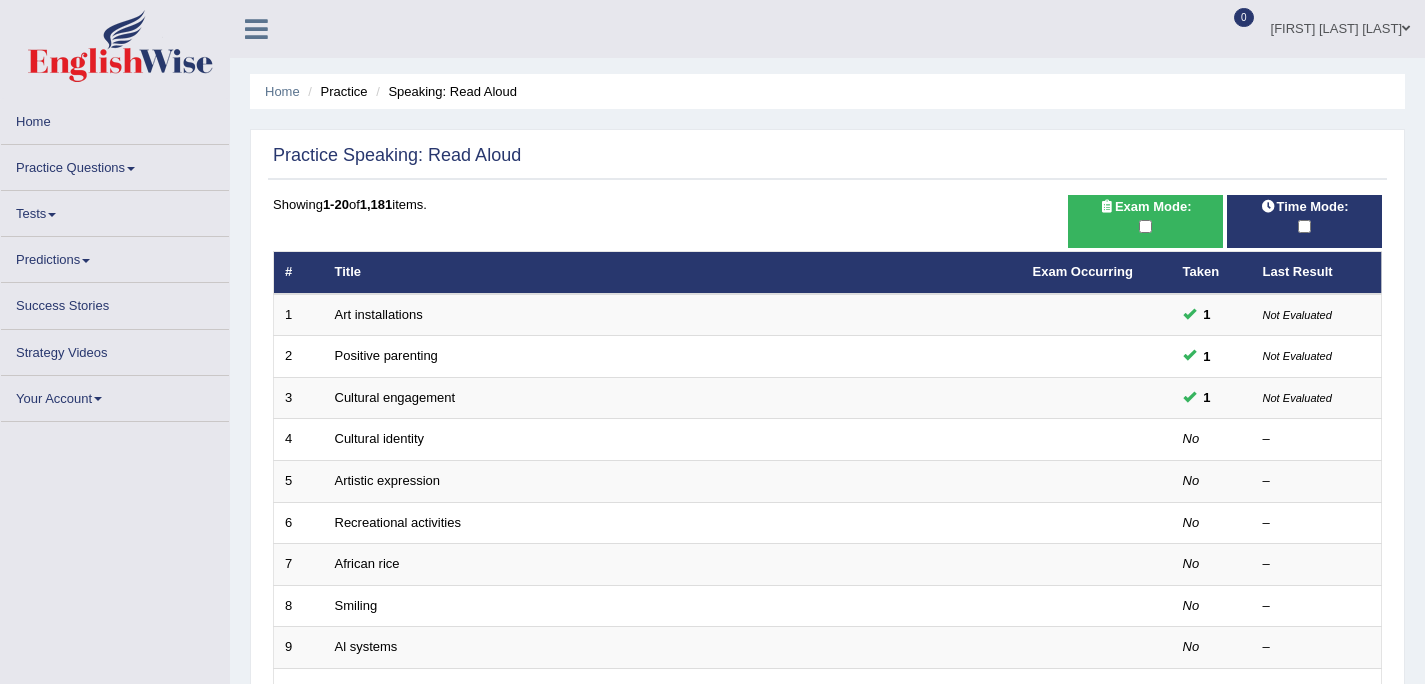 scroll, scrollTop: 0, scrollLeft: 0, axis: both 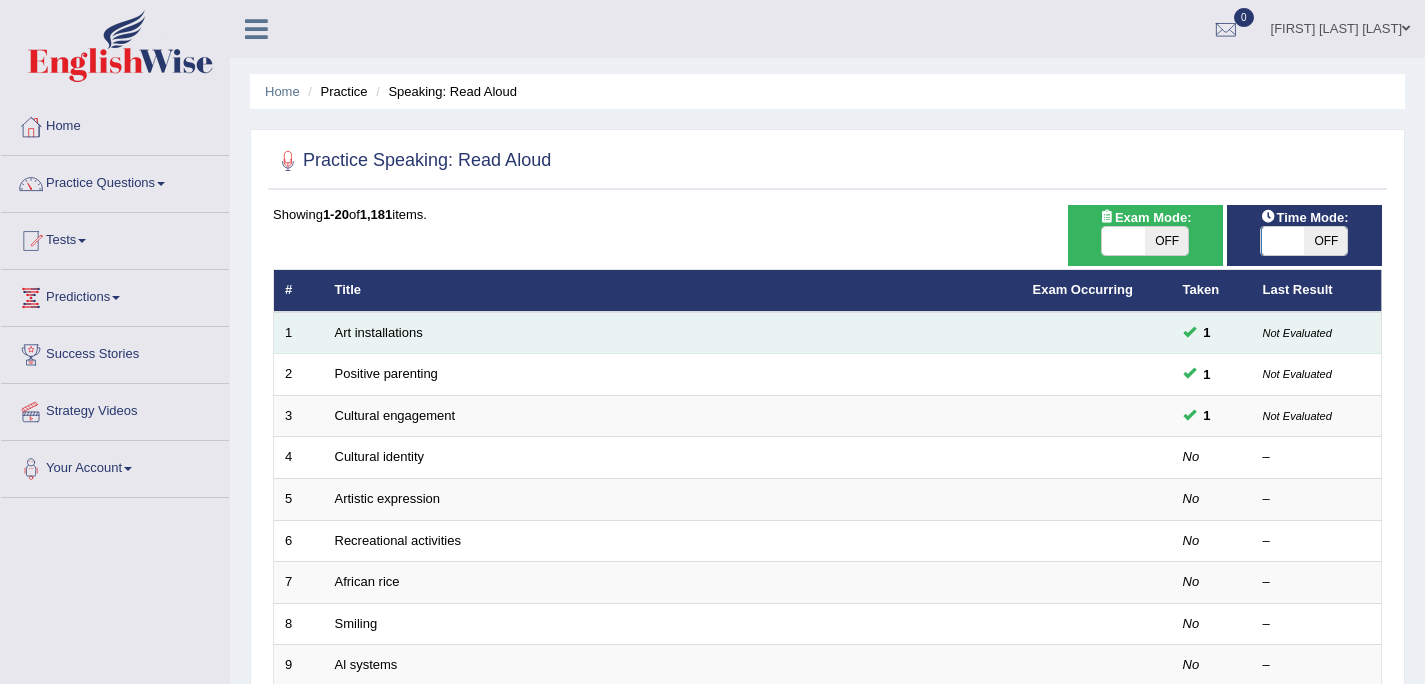 click on "Not Evaluated" at bounding box center [1297, 333] 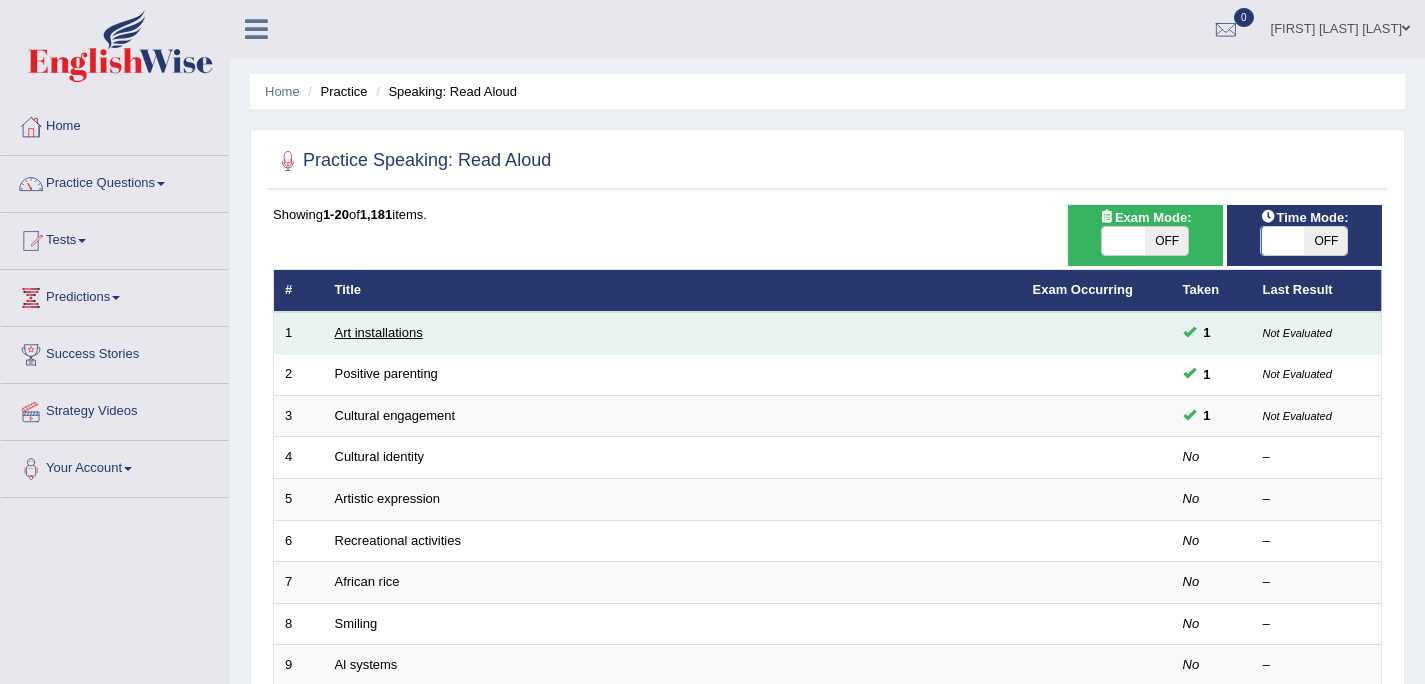 click on "Art installations" at bounding box center (379, 332) 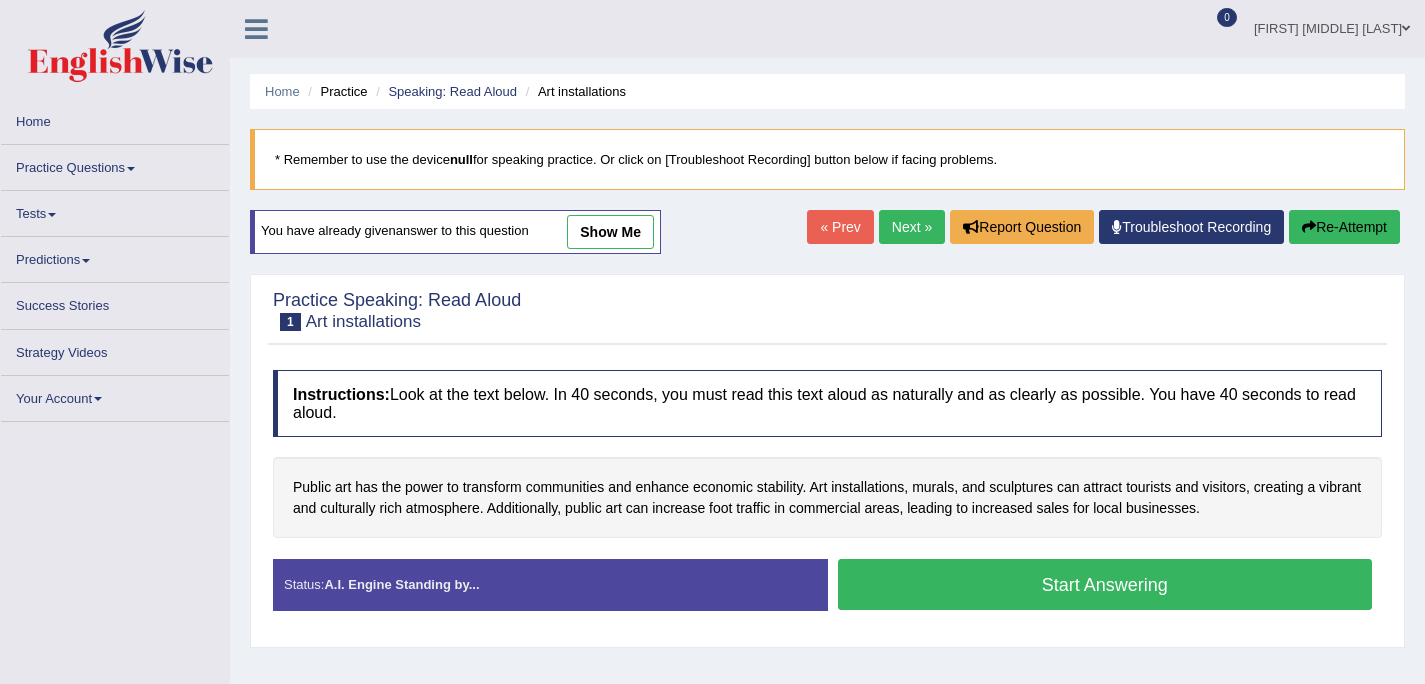 scroll, scrollTop: 0, scrollLeft: 0, axis: both 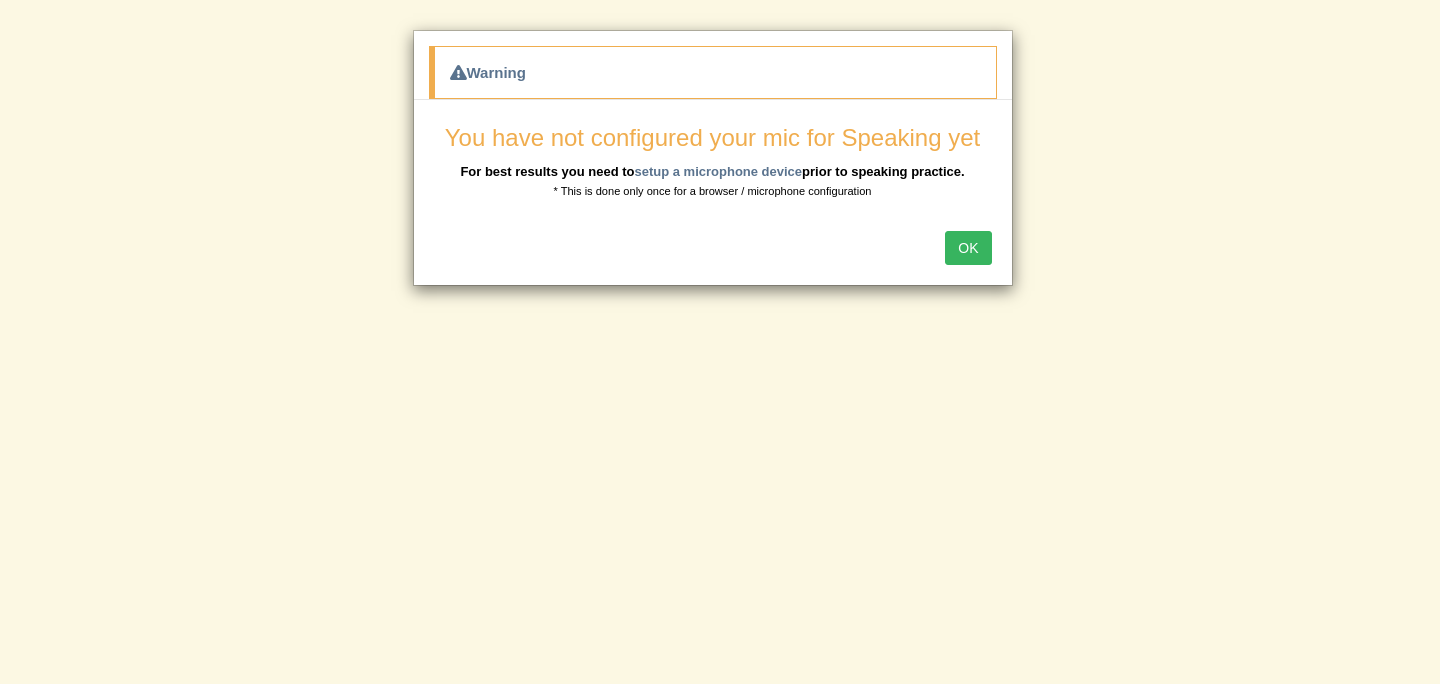 click on "OK" at bounding box center (968, 248) 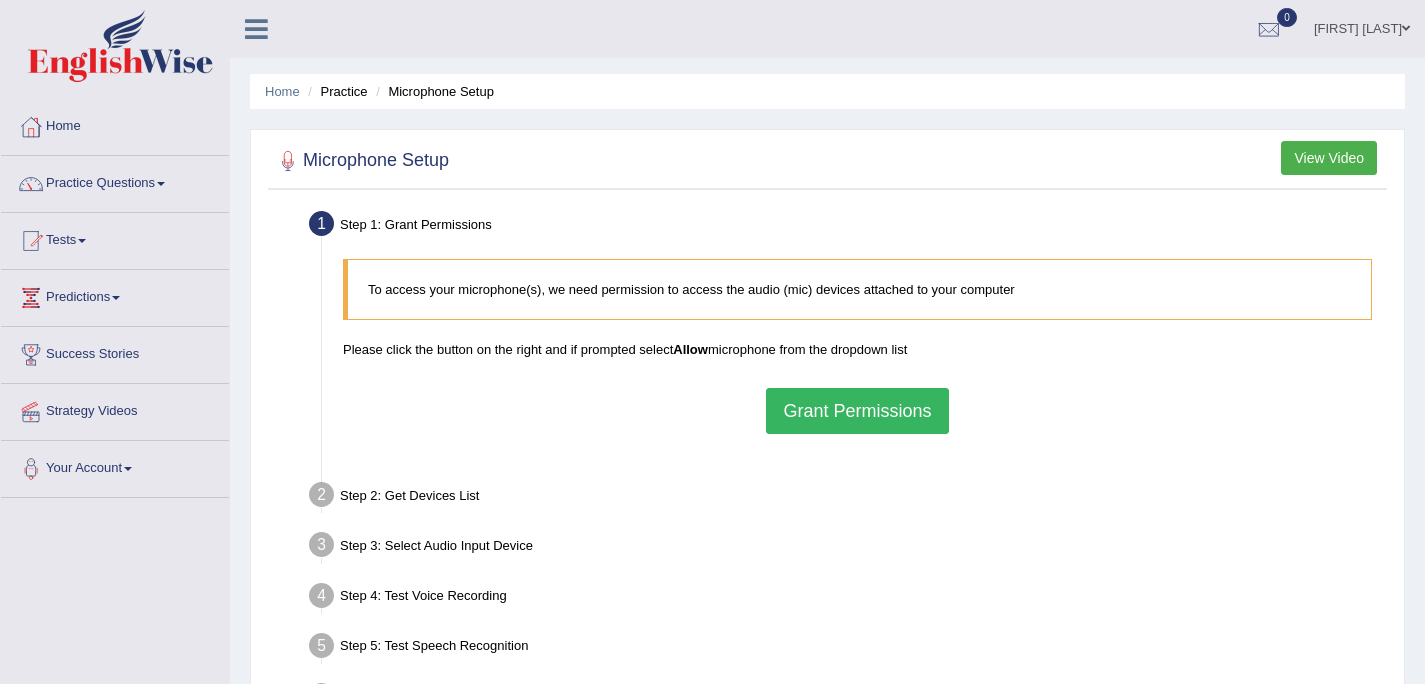 scroll, scrollTop: 24, scrollLeft: 0, axis: vertical 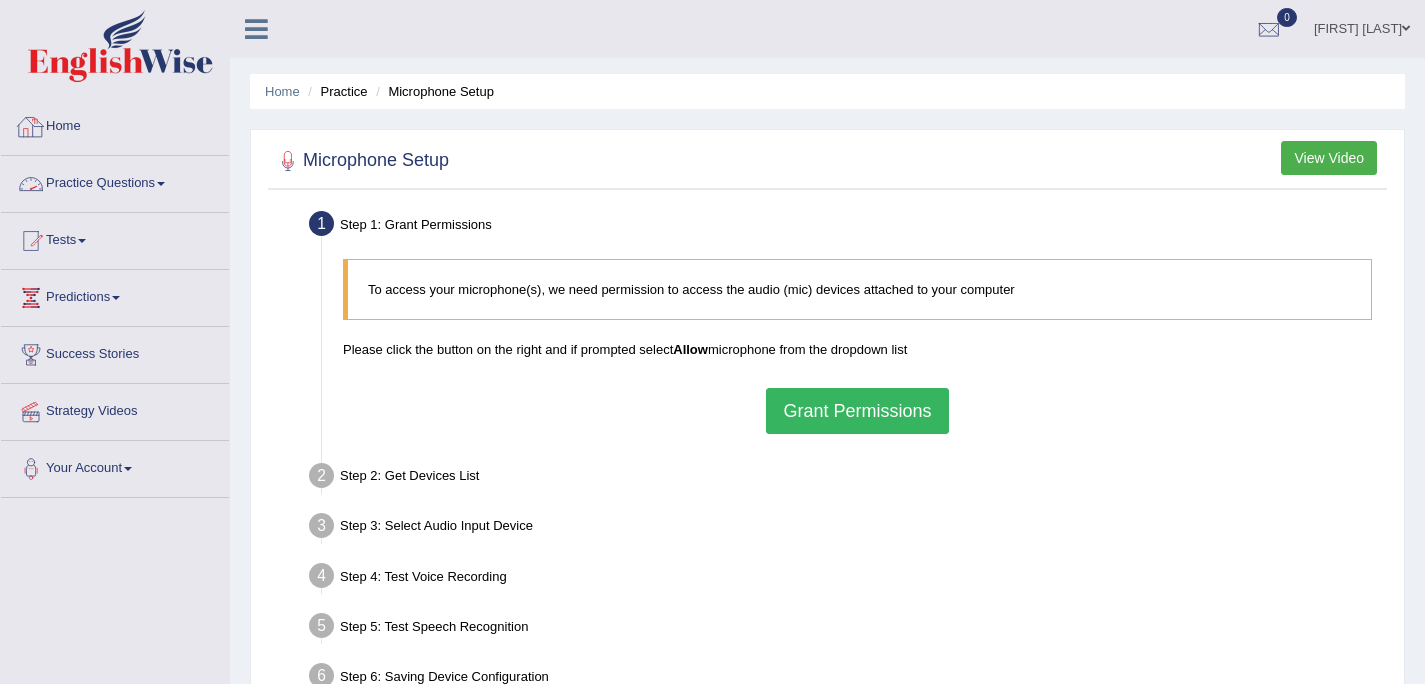 click on "Home" at bounding box center [115, 124] 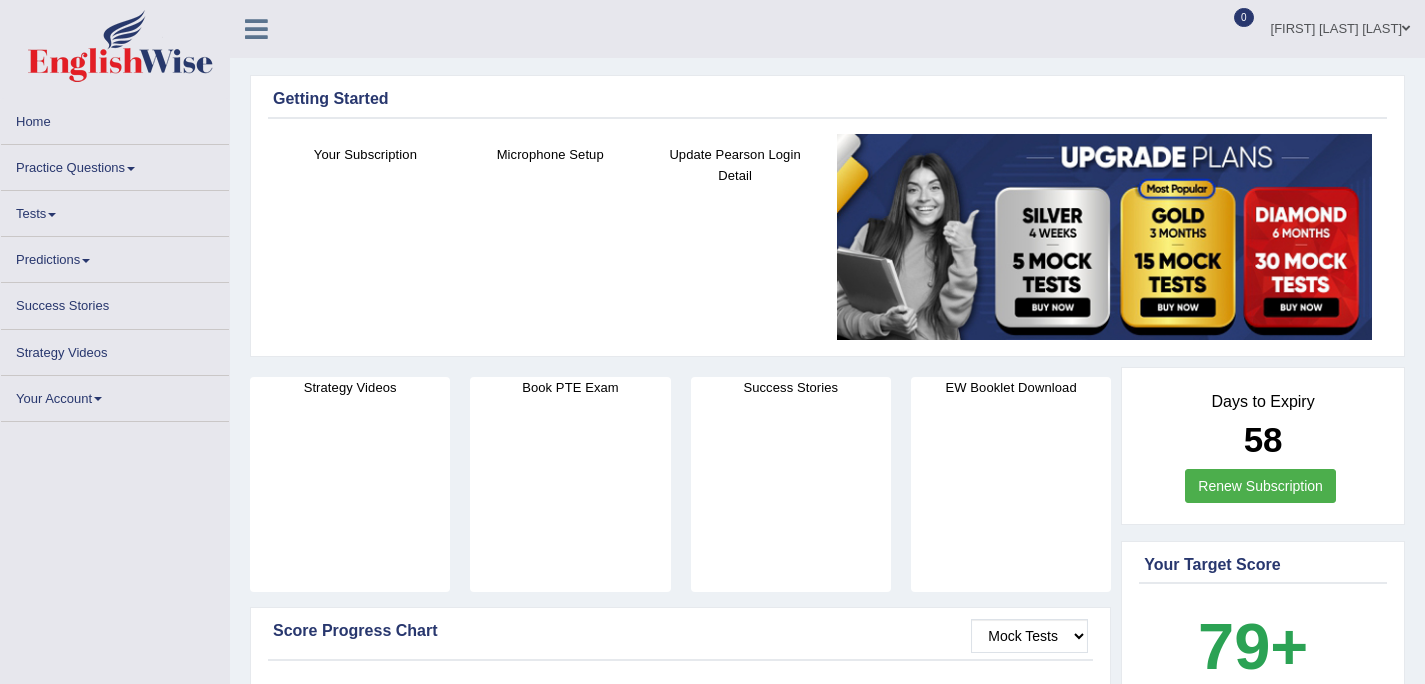 scroll, scrollTop: 0, scrollLeft: 0, axis: both 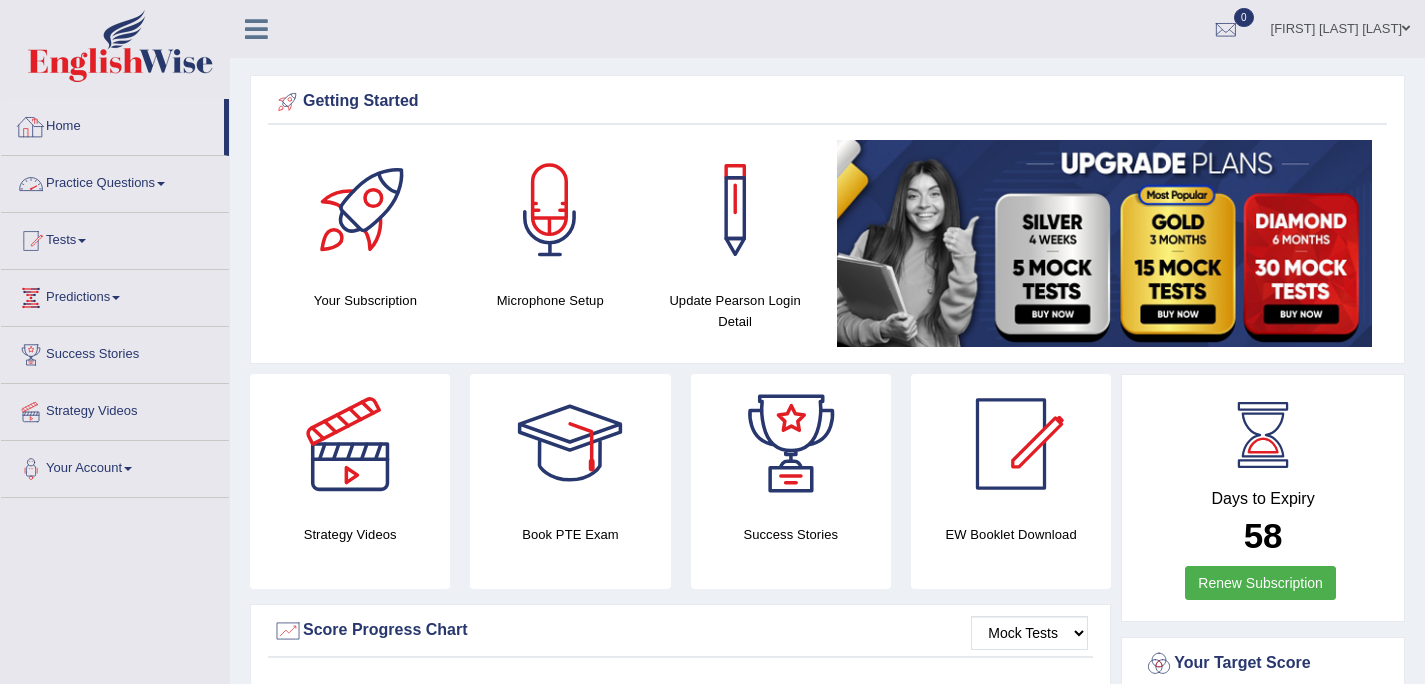 click on "Practice Questions" at bounding box center (115, 181) 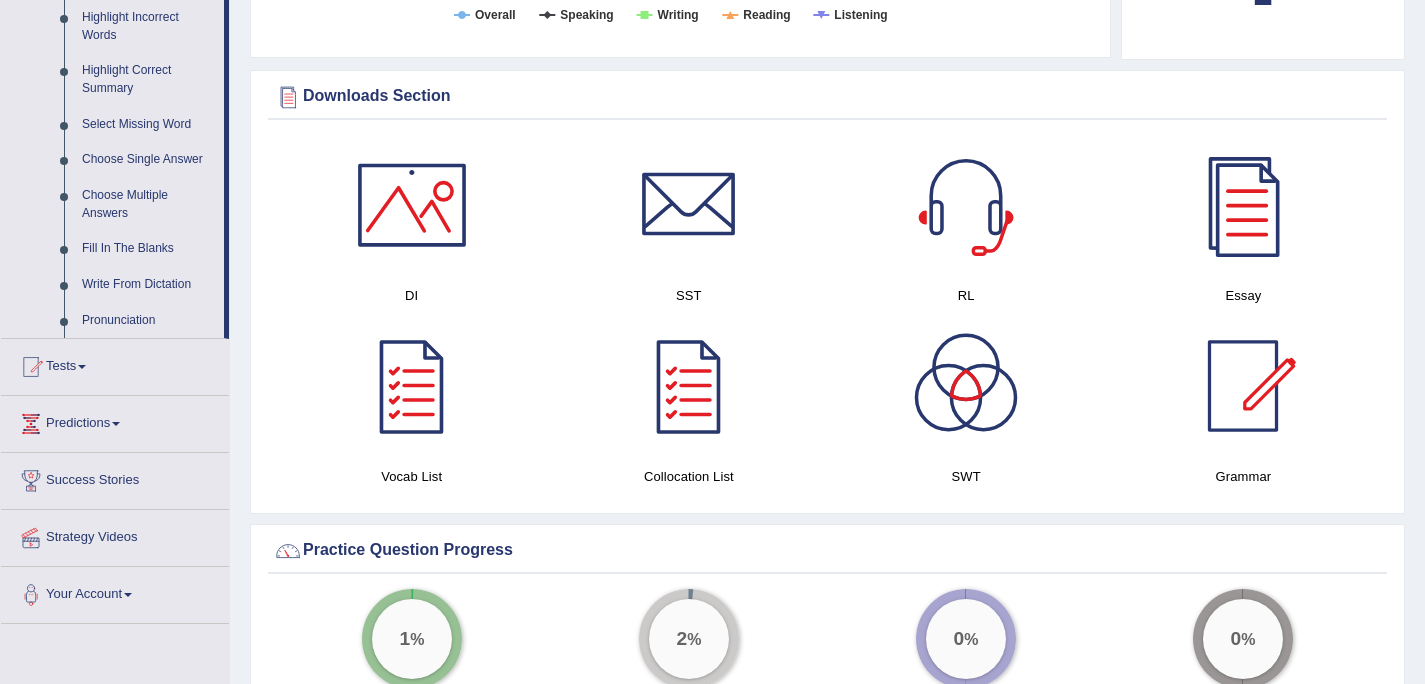 scroll, scrollTop: 921, scrollLeft: 0, axis: vertical 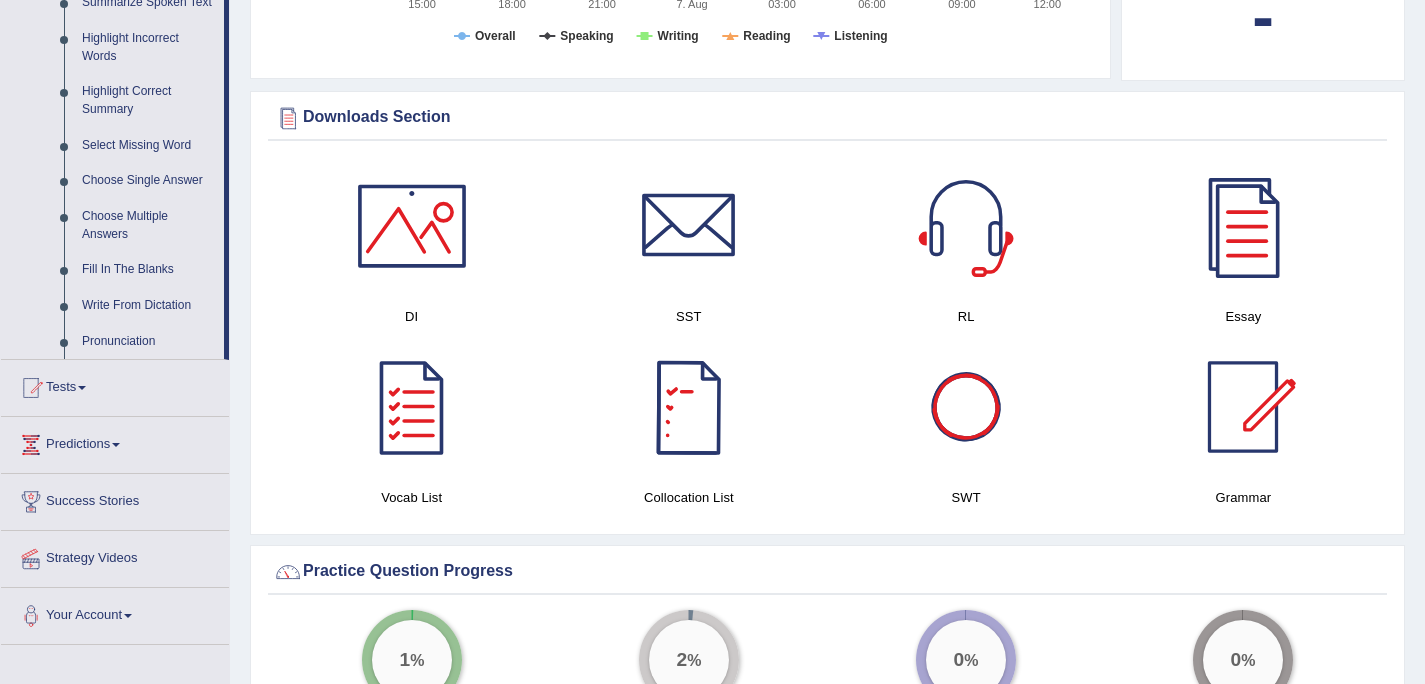 click at bounding box center (966, 407) 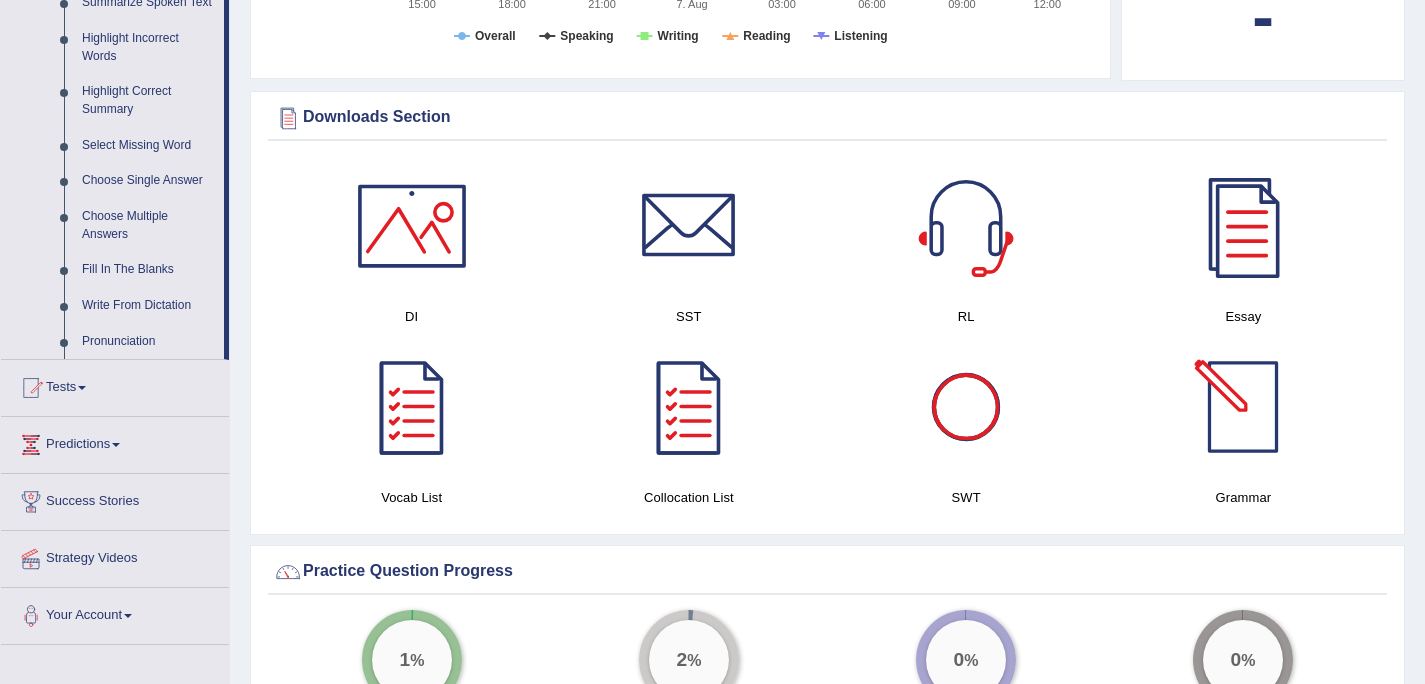 click at bounding box center (1243, 407) 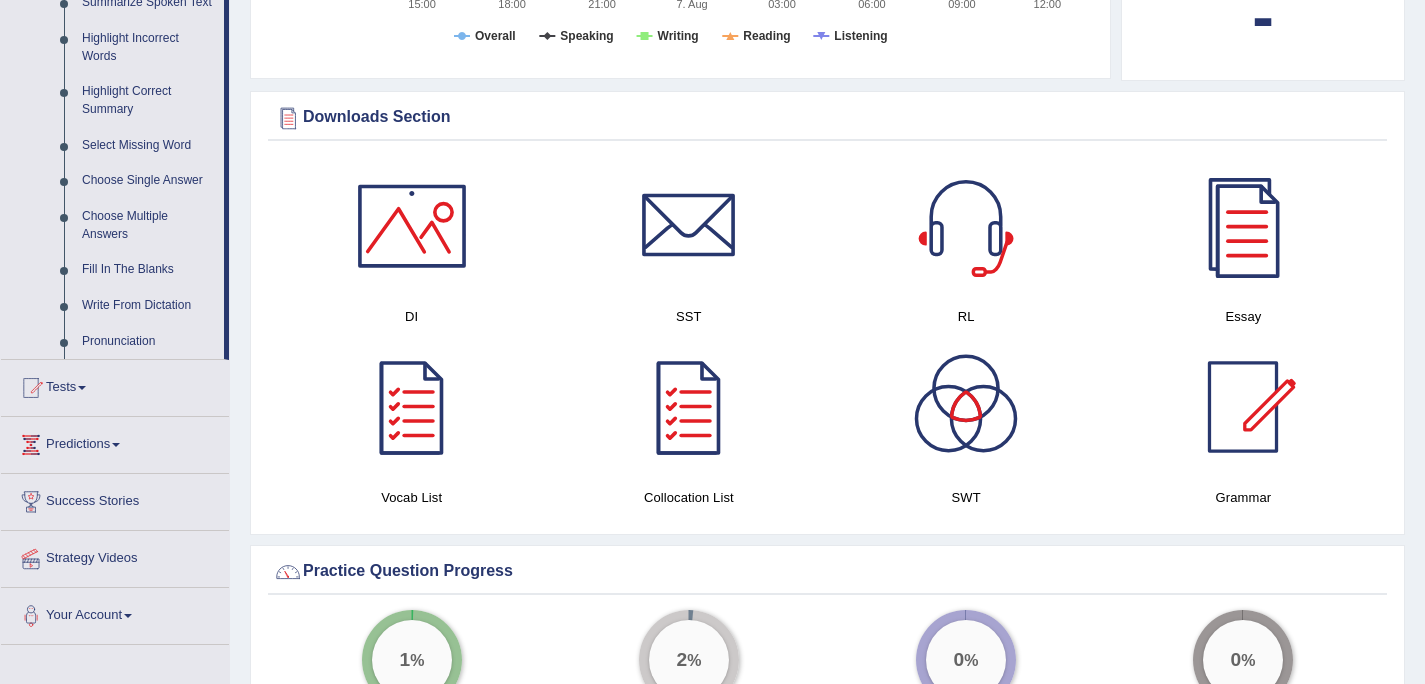 click at bounding box center (1243, 226) 